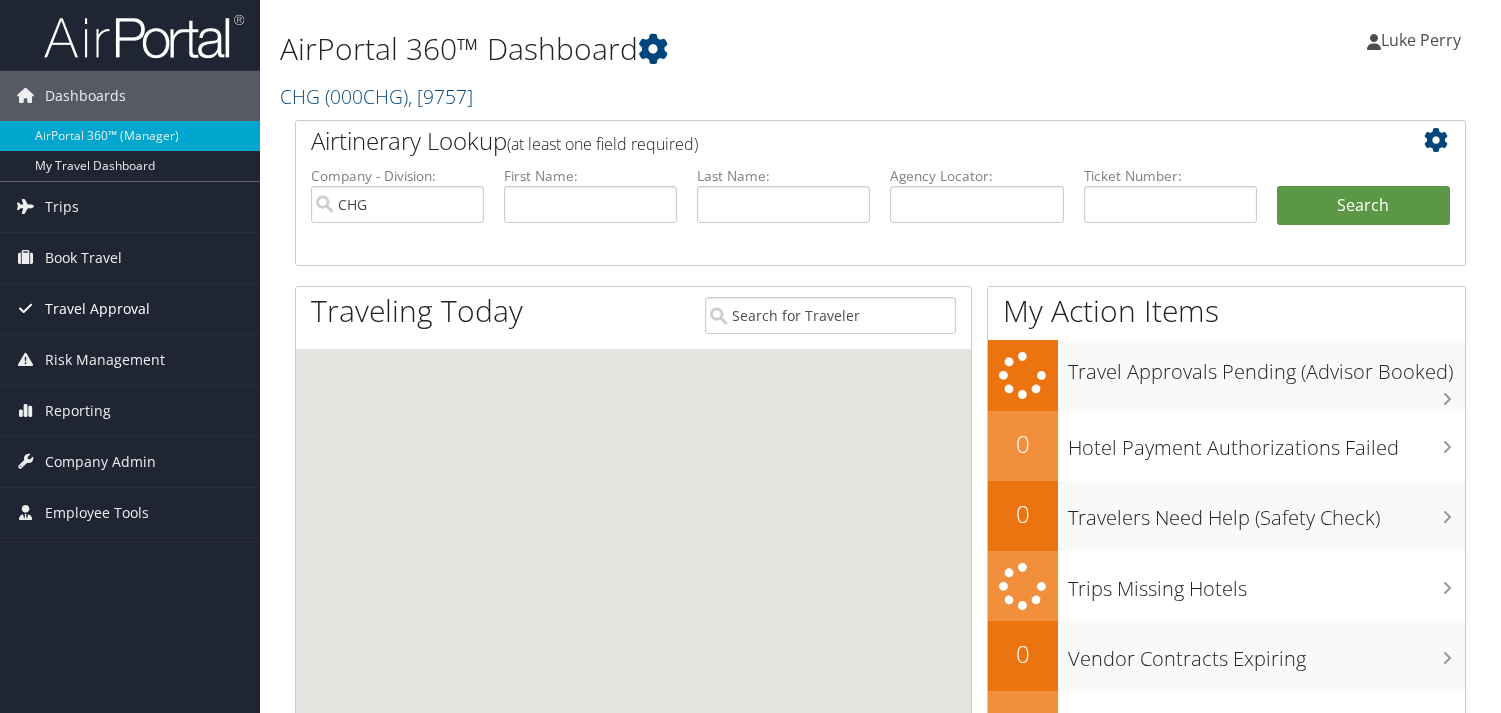 scroll, scrollTop: 0, scrollLeft: 0, axis: both 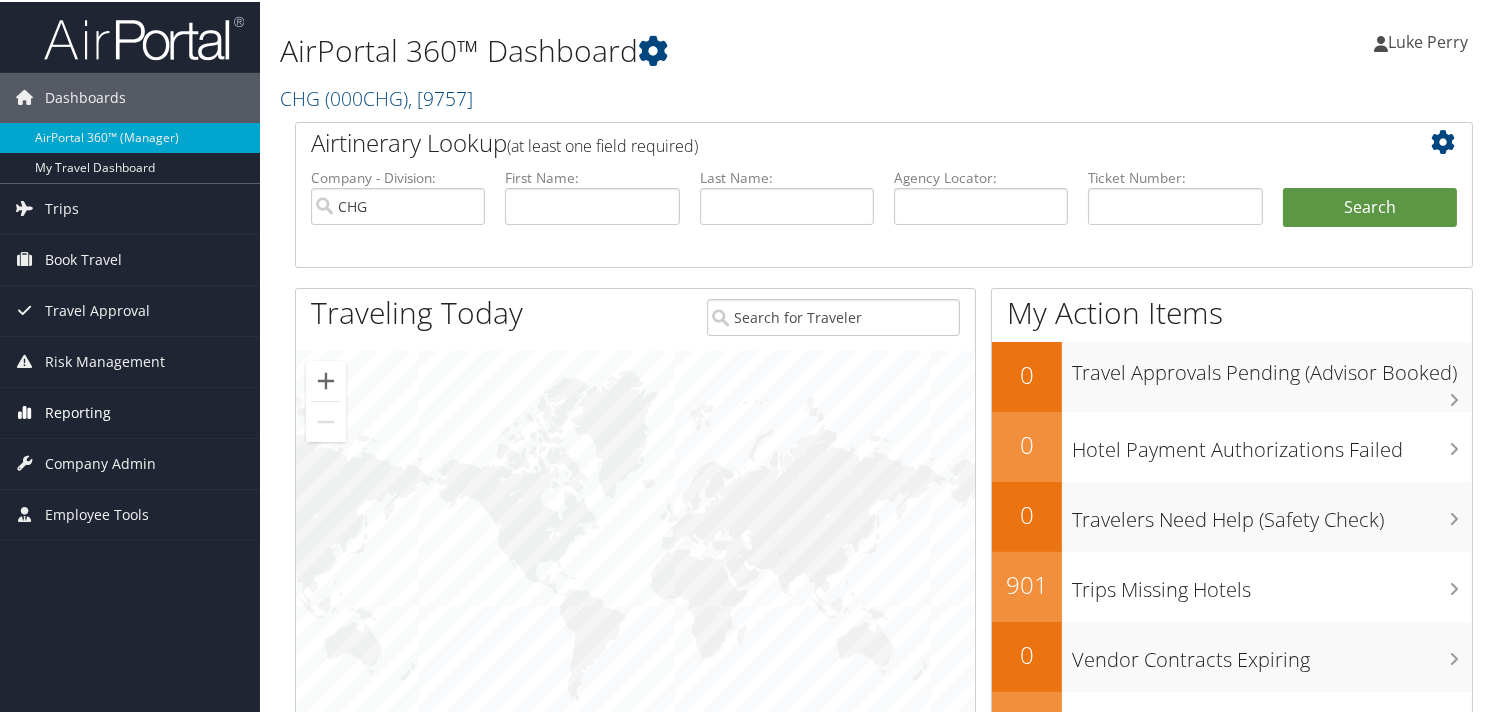 click on "Reporting" at bounding box center [78, 411] 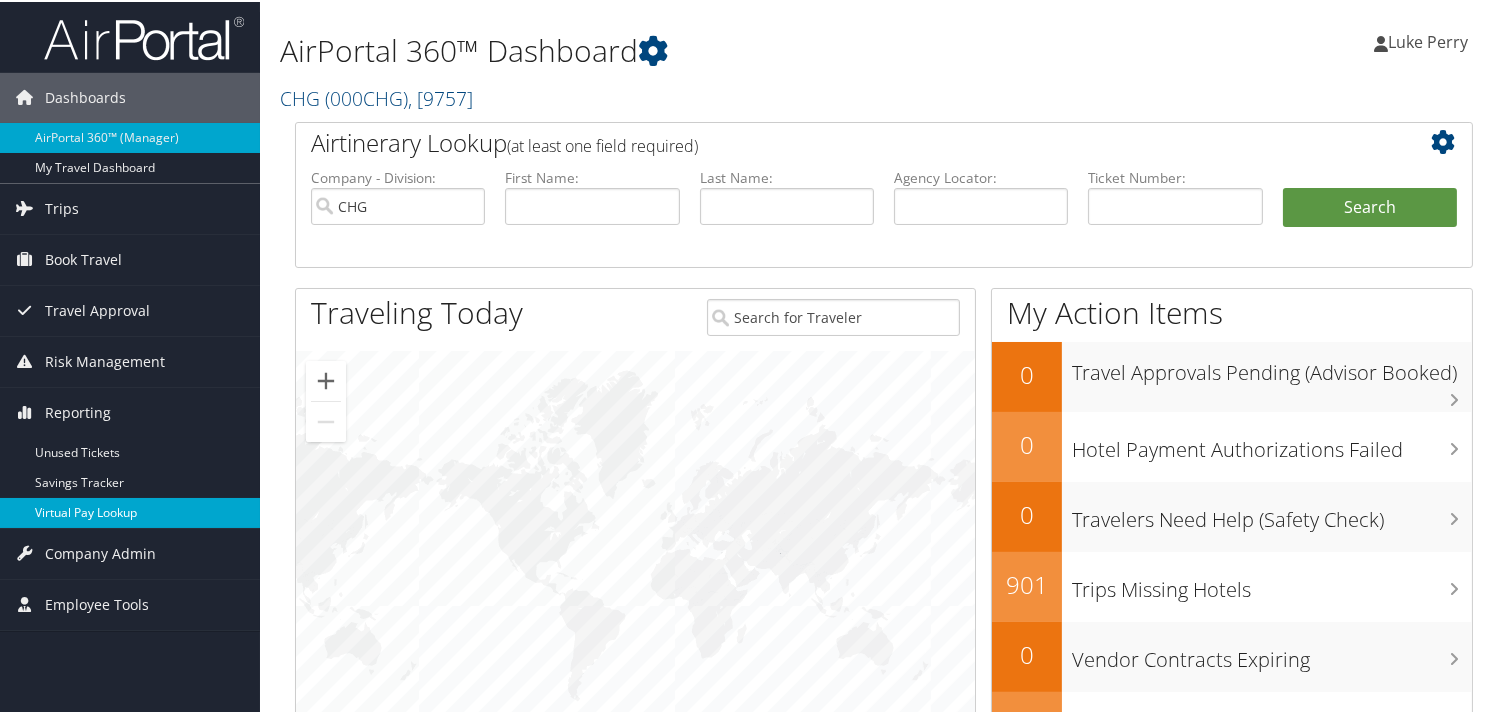 click on "Virtual Pay Lookup" at bounding box center [130, 511] 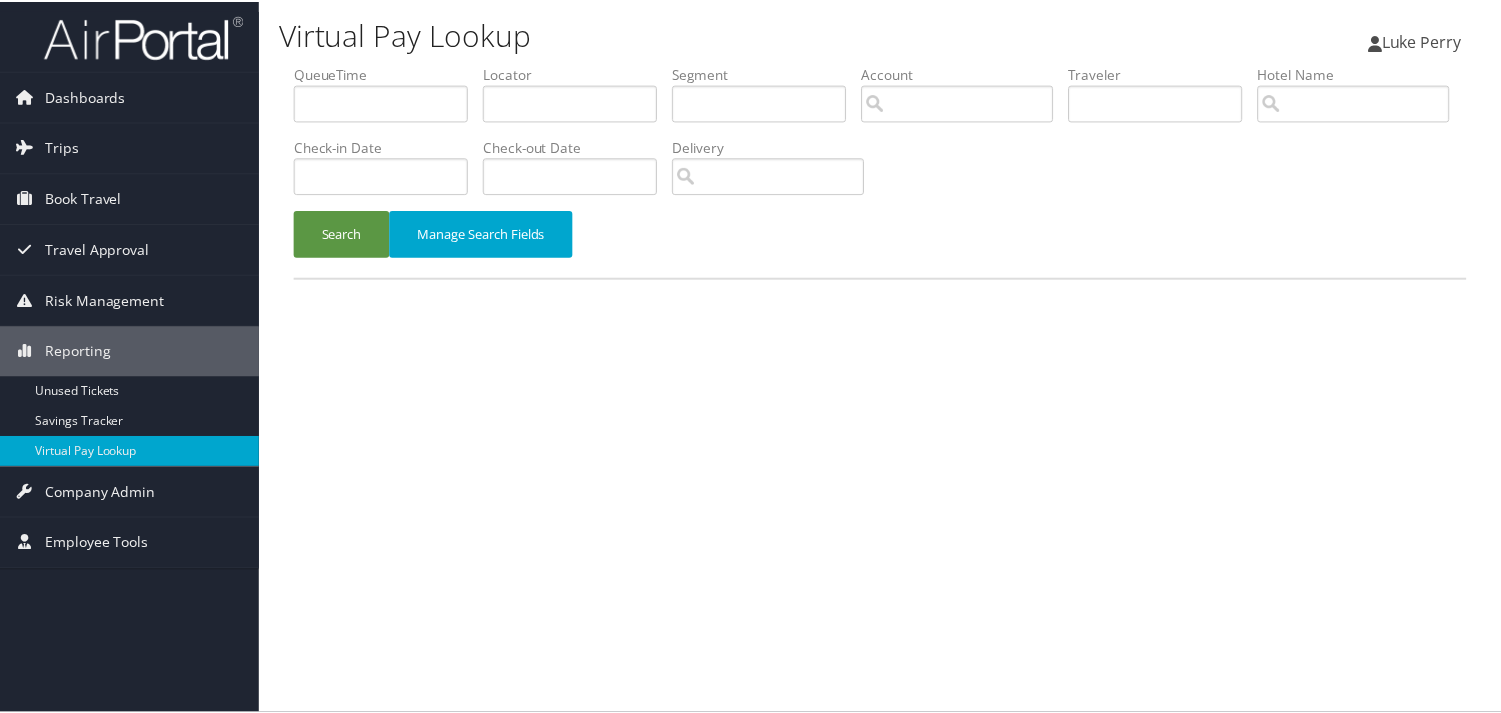 scroll, scrollTop: 0, scrollLeft: 0, axis: both 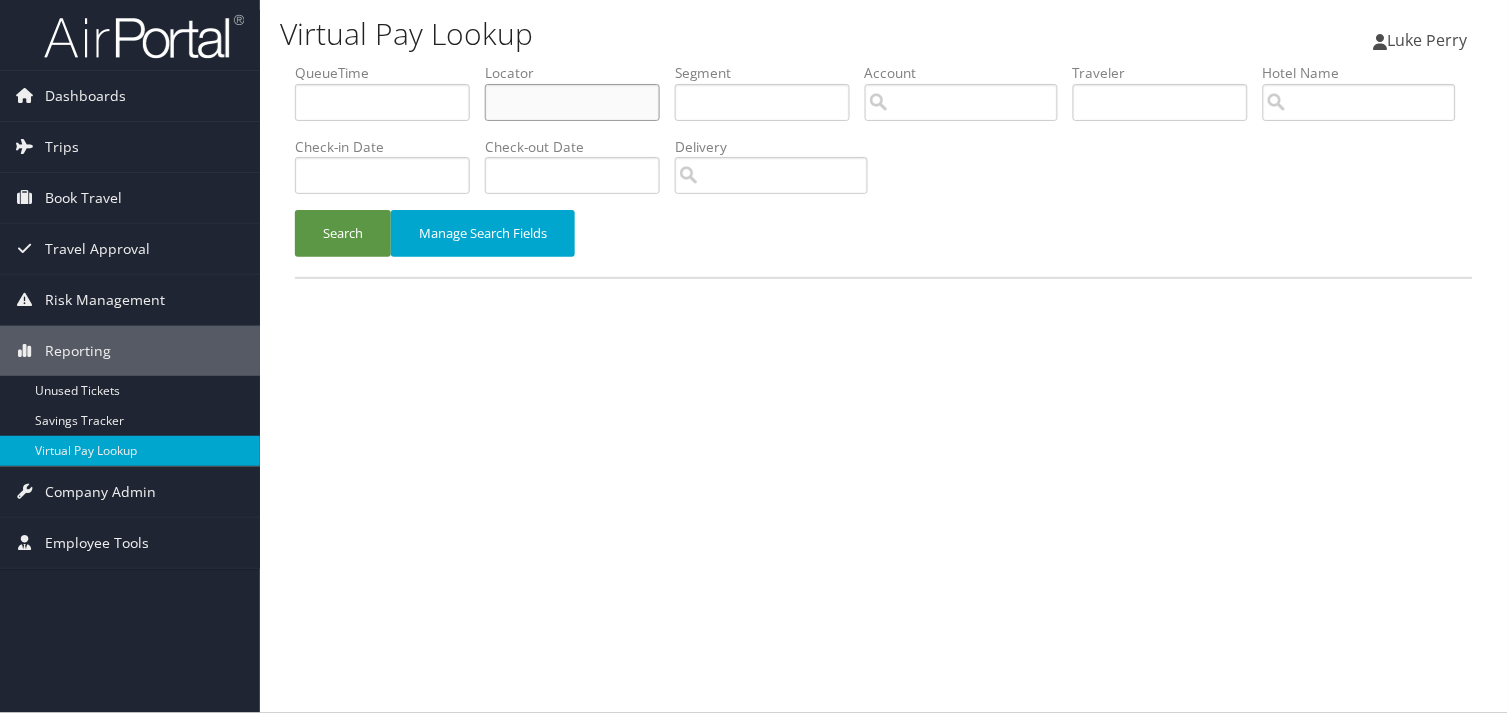 click at bounding box center (572, 102) 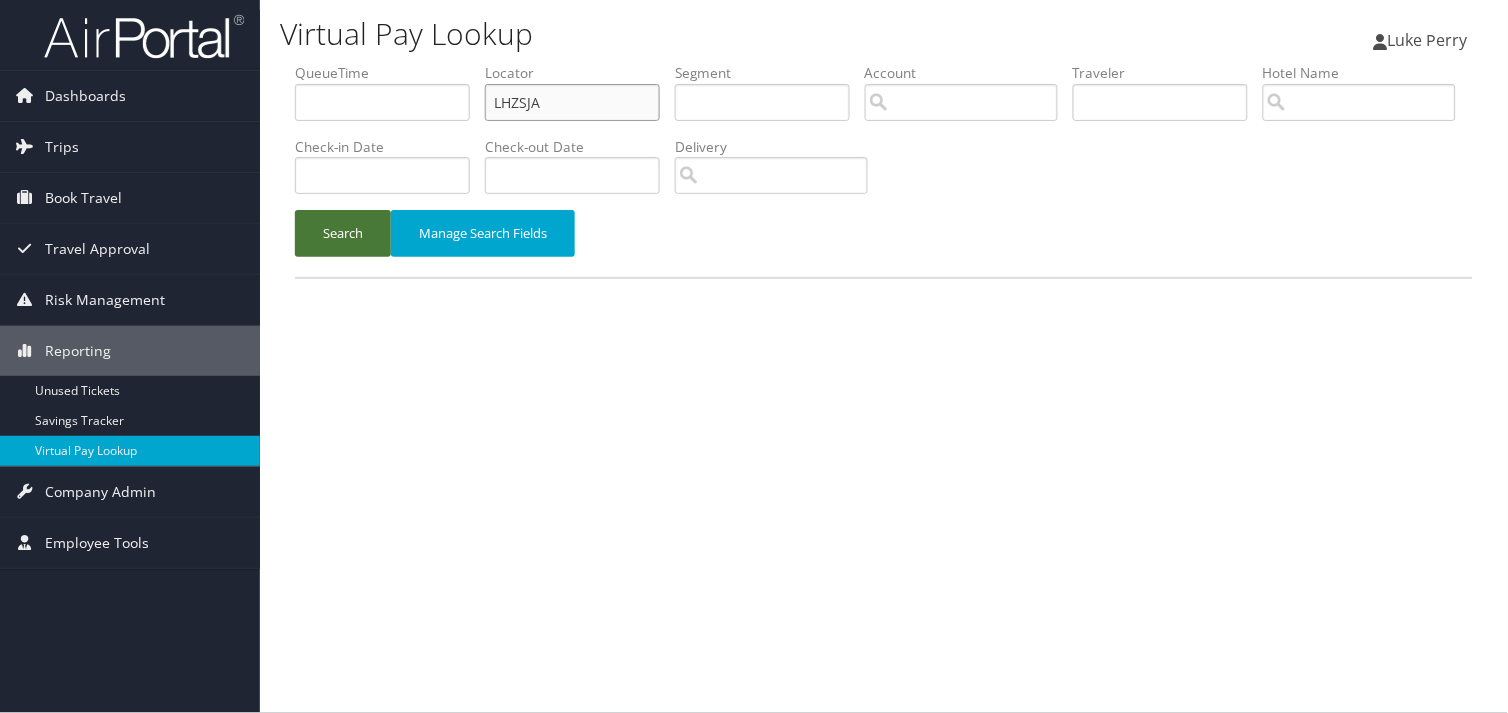 type on "LHZSJA" 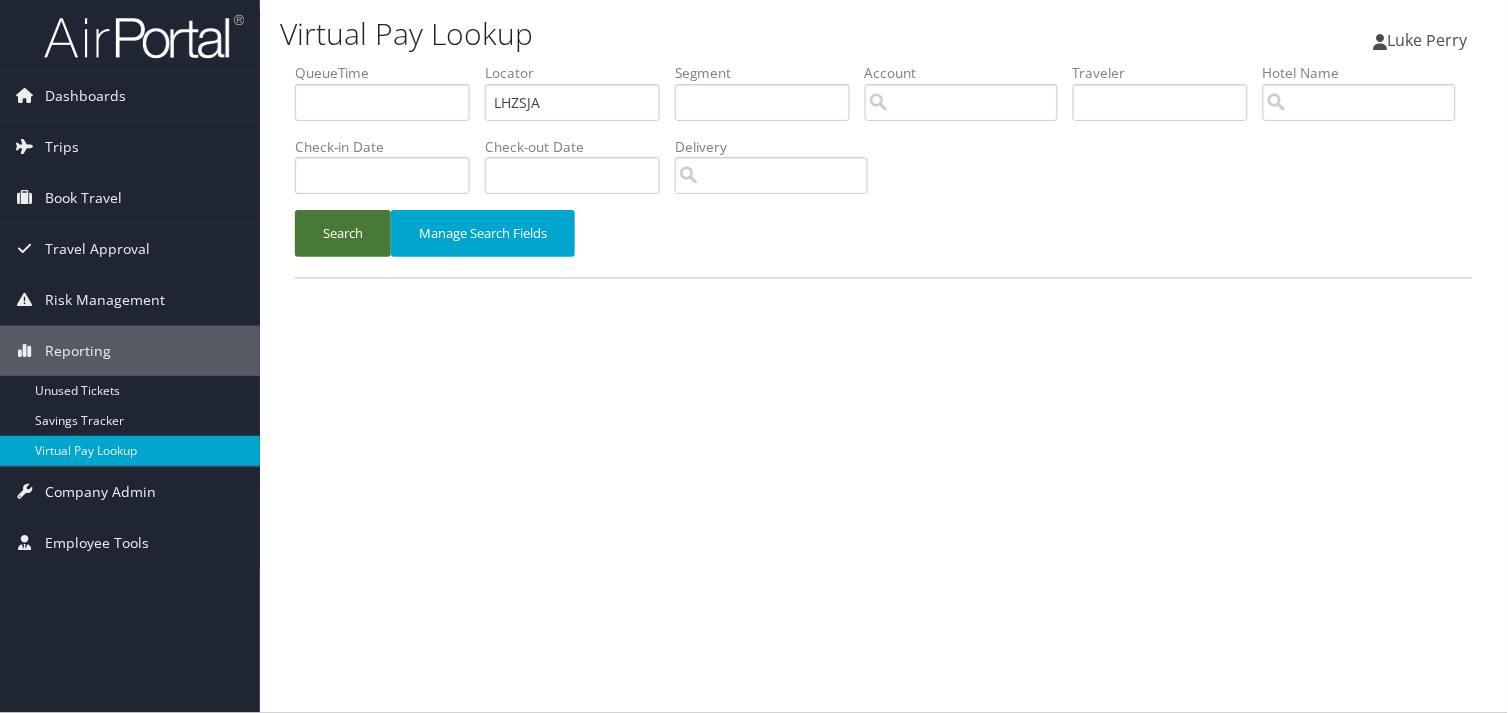 click on "Search" at bounding box center (343, 233) 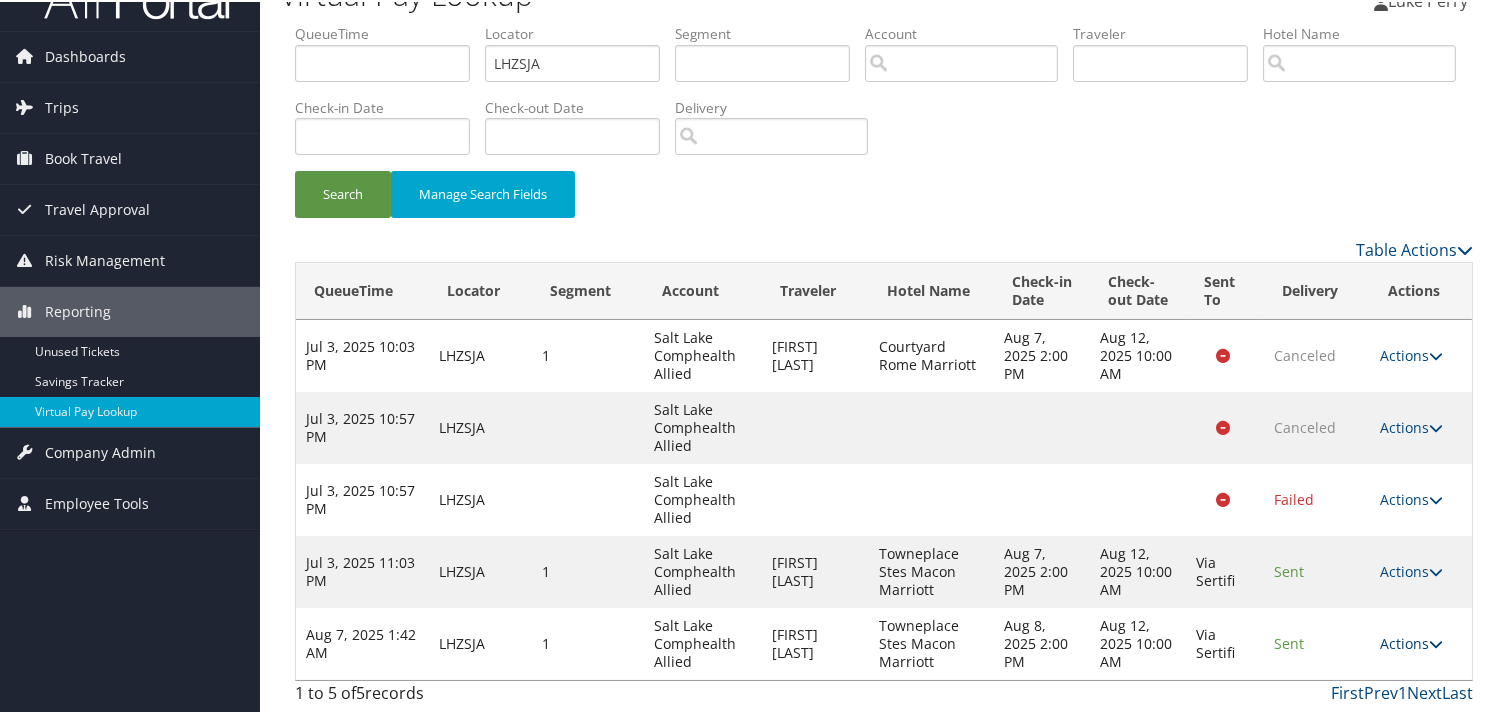 click on "Actions" at bounding box center (1411, 641) 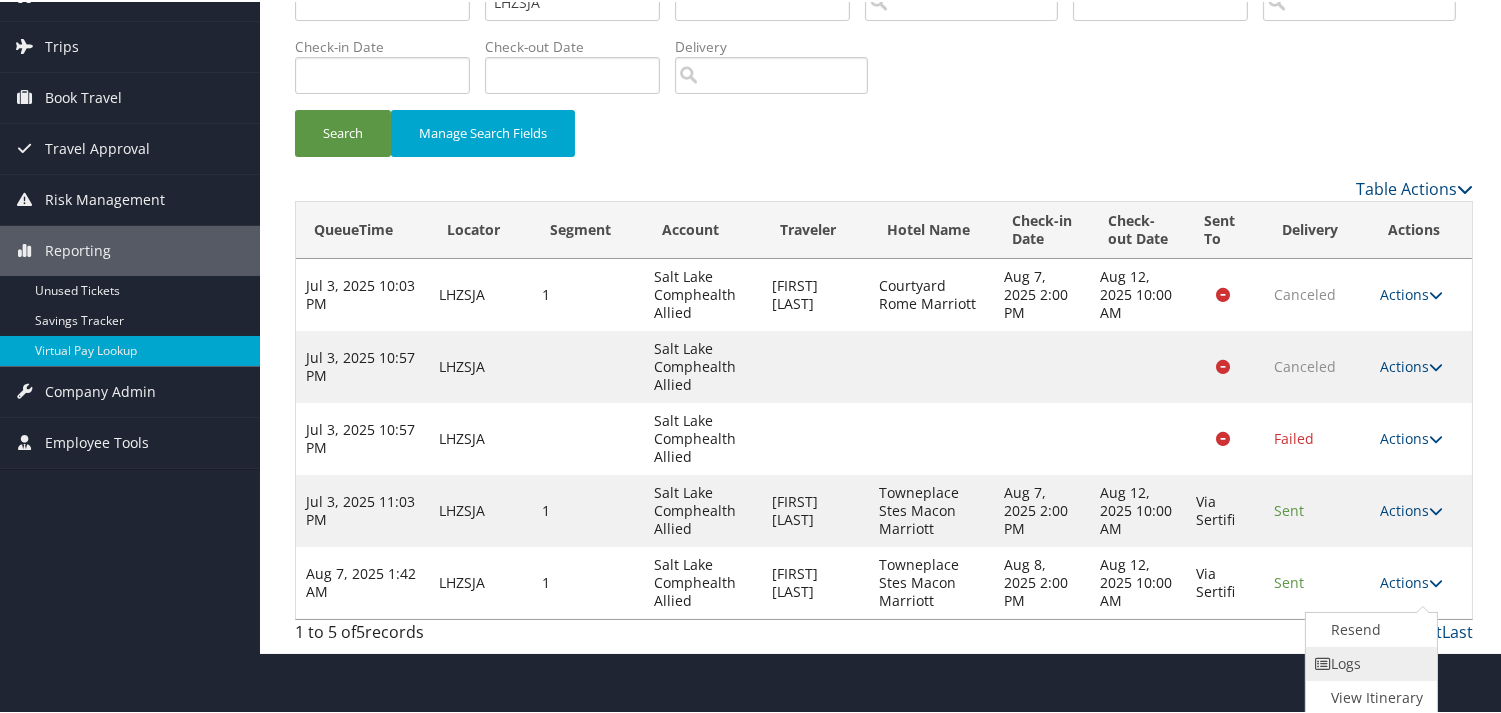 click on "Logs" at bounding box center (1369, 662) 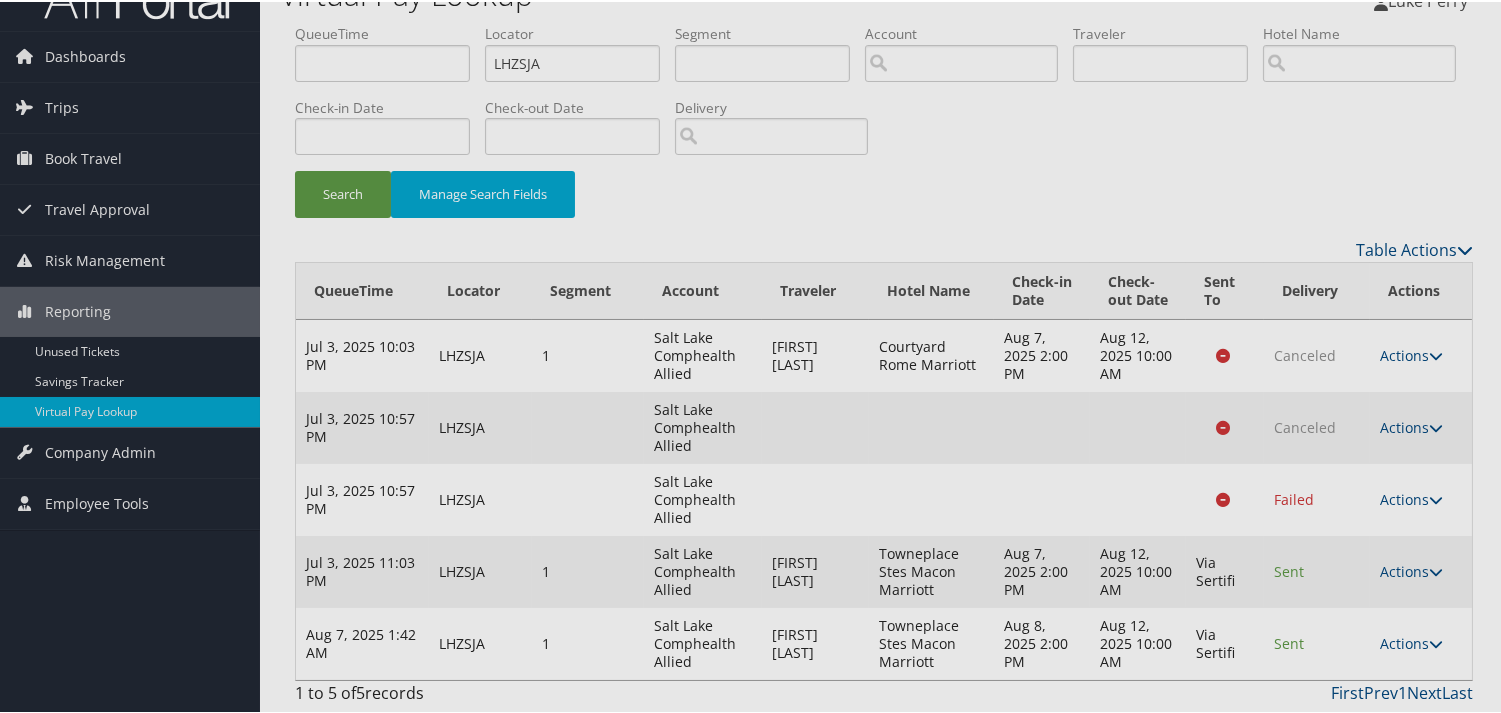 scroll, scrollTop: 58, scrollLeft: 0, axis: vertical 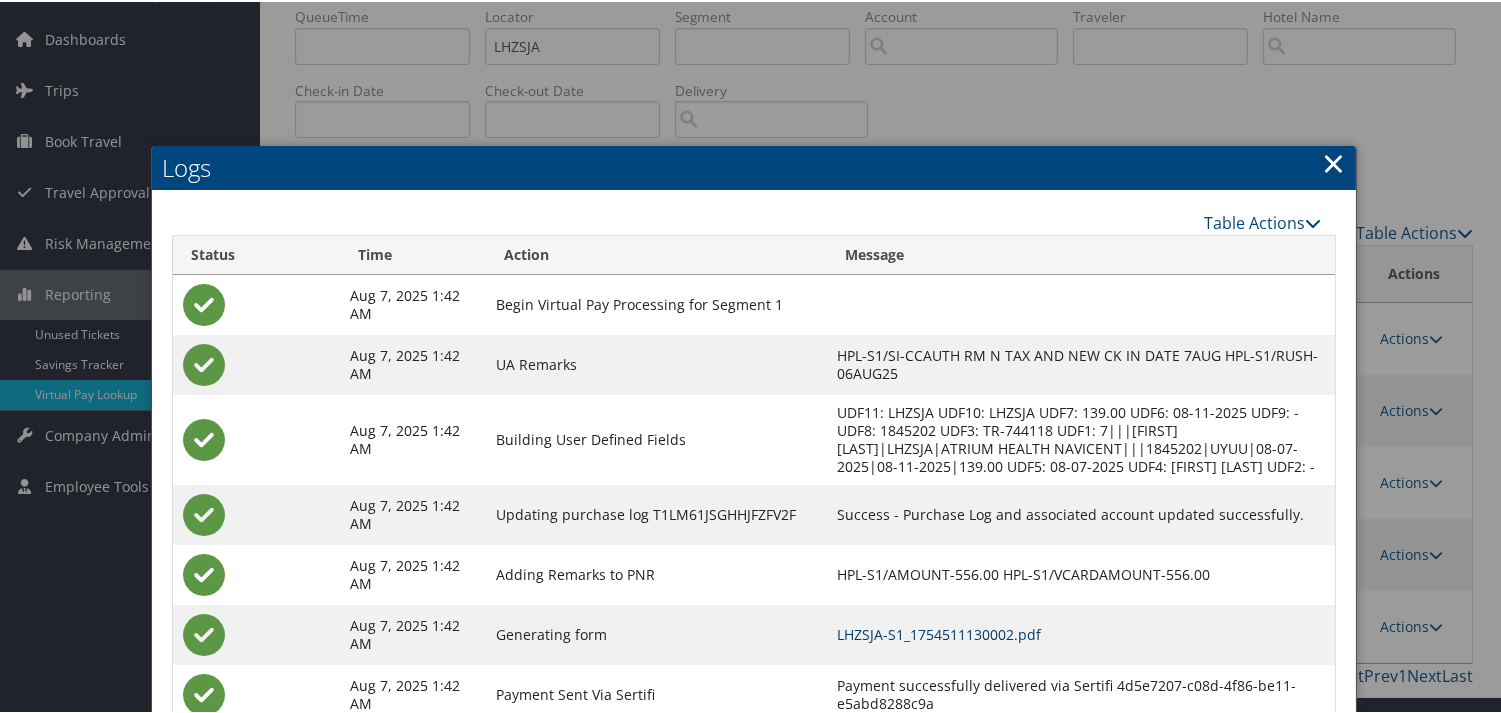 click on "LHZSJA-S1_1754511130002.pdf" at bounding box center [939, 632] 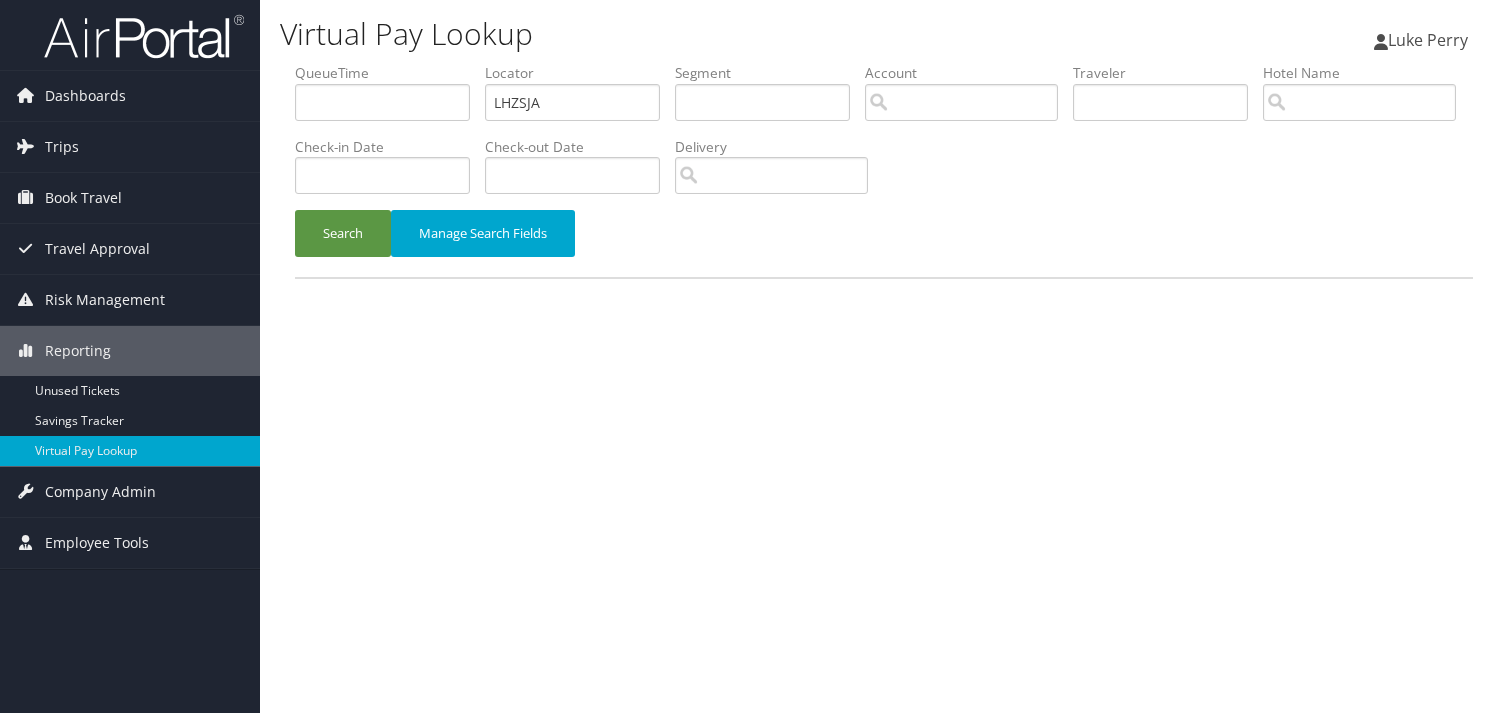 scroll, scrollTop: 0, scrollLeft: 0, axis: both 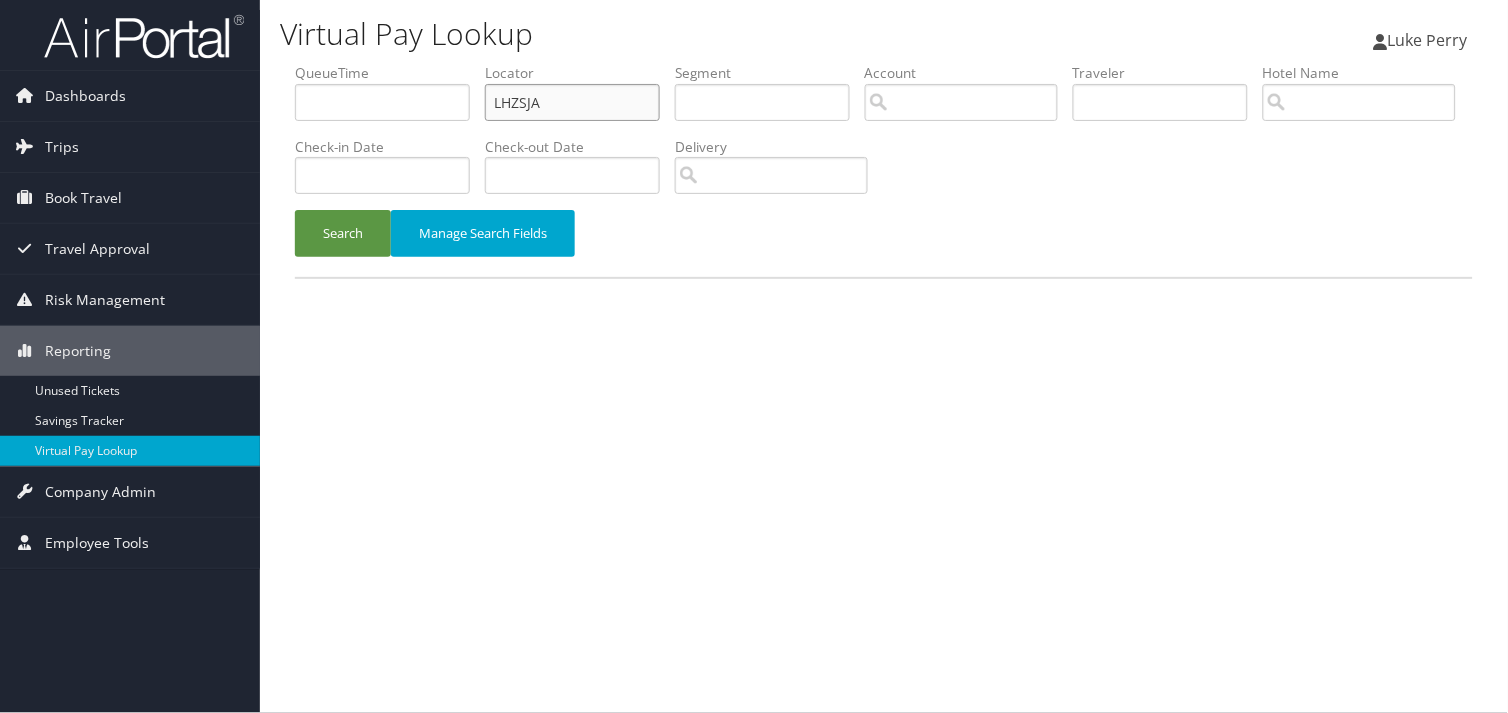 drag, startPoint x: 0, startPoint y: 0, endPoint x: 305, endPoint y: 111, distance: 324.5705 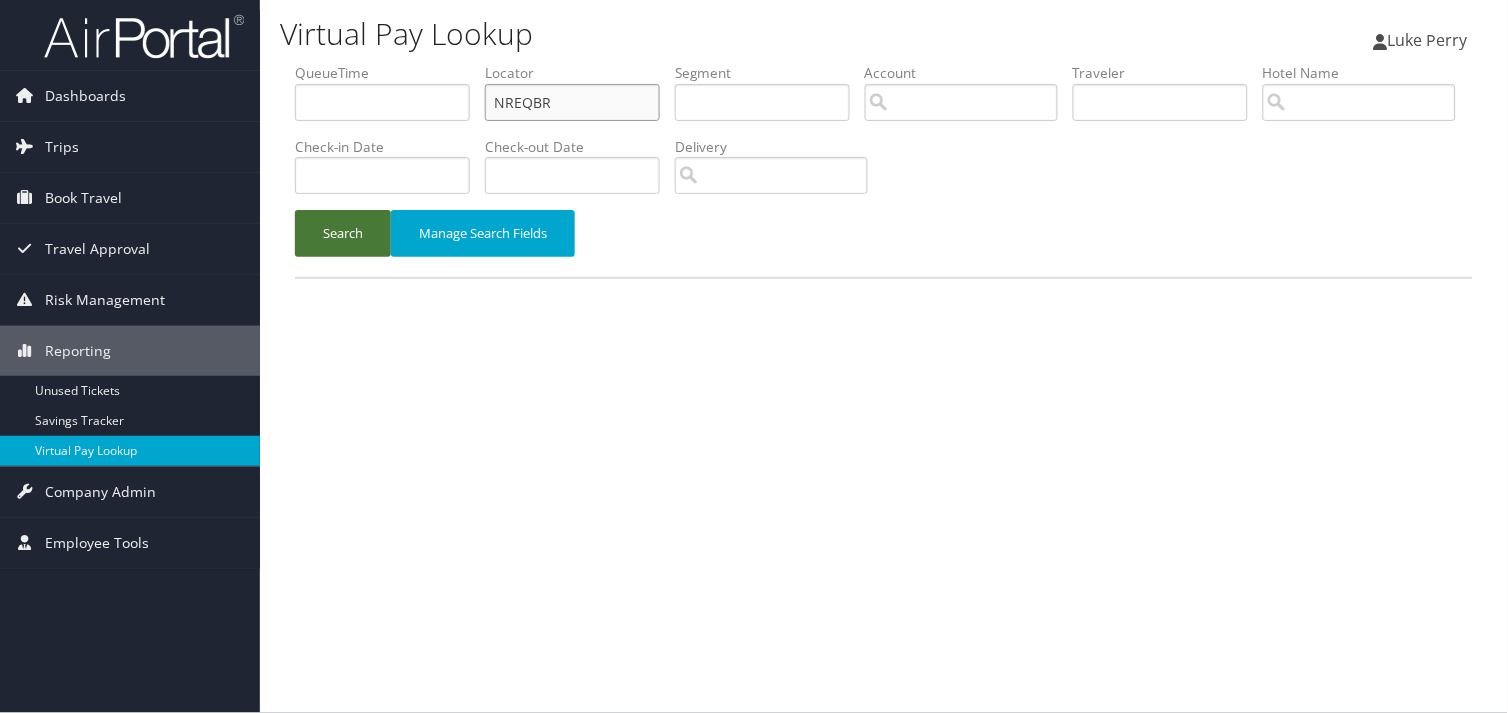 type on "NREQBR" 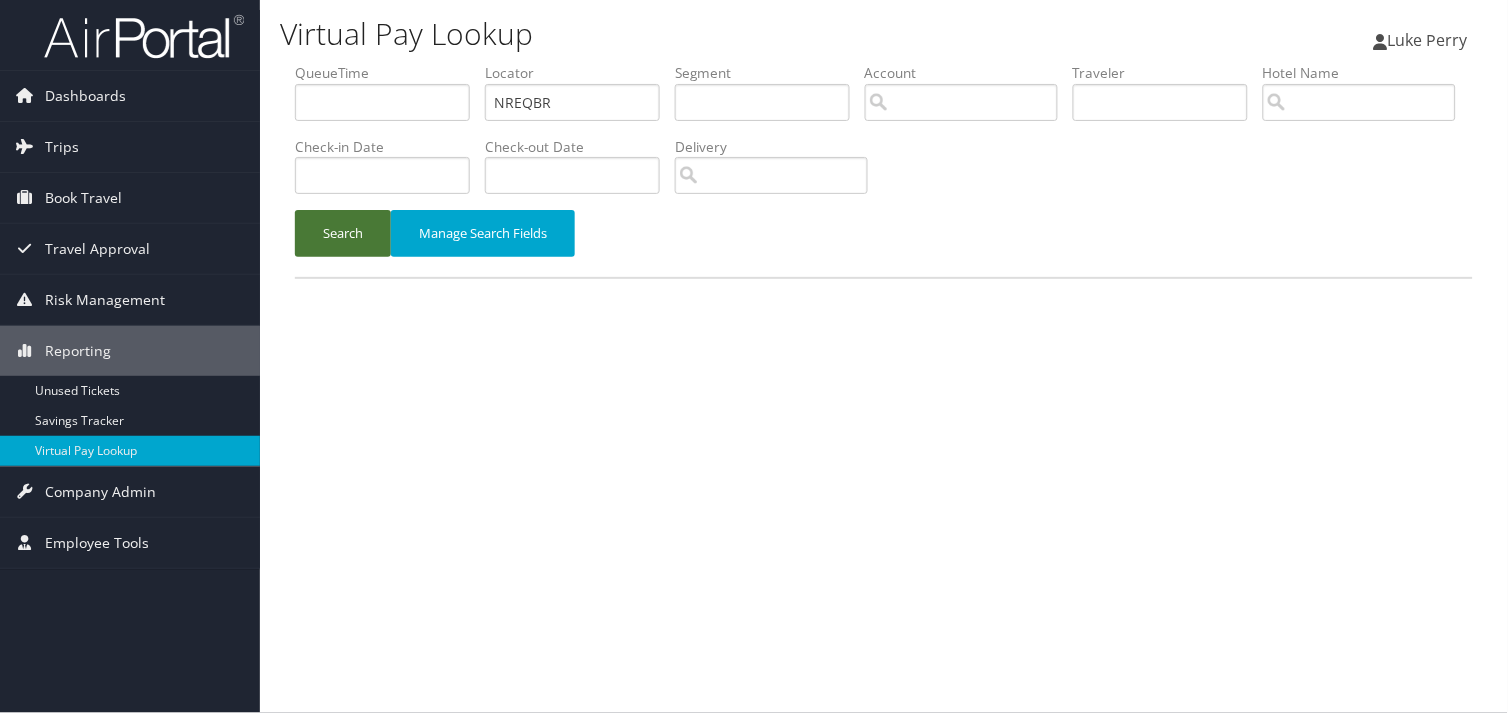 click on "Search" at bounding box center [343, 233] 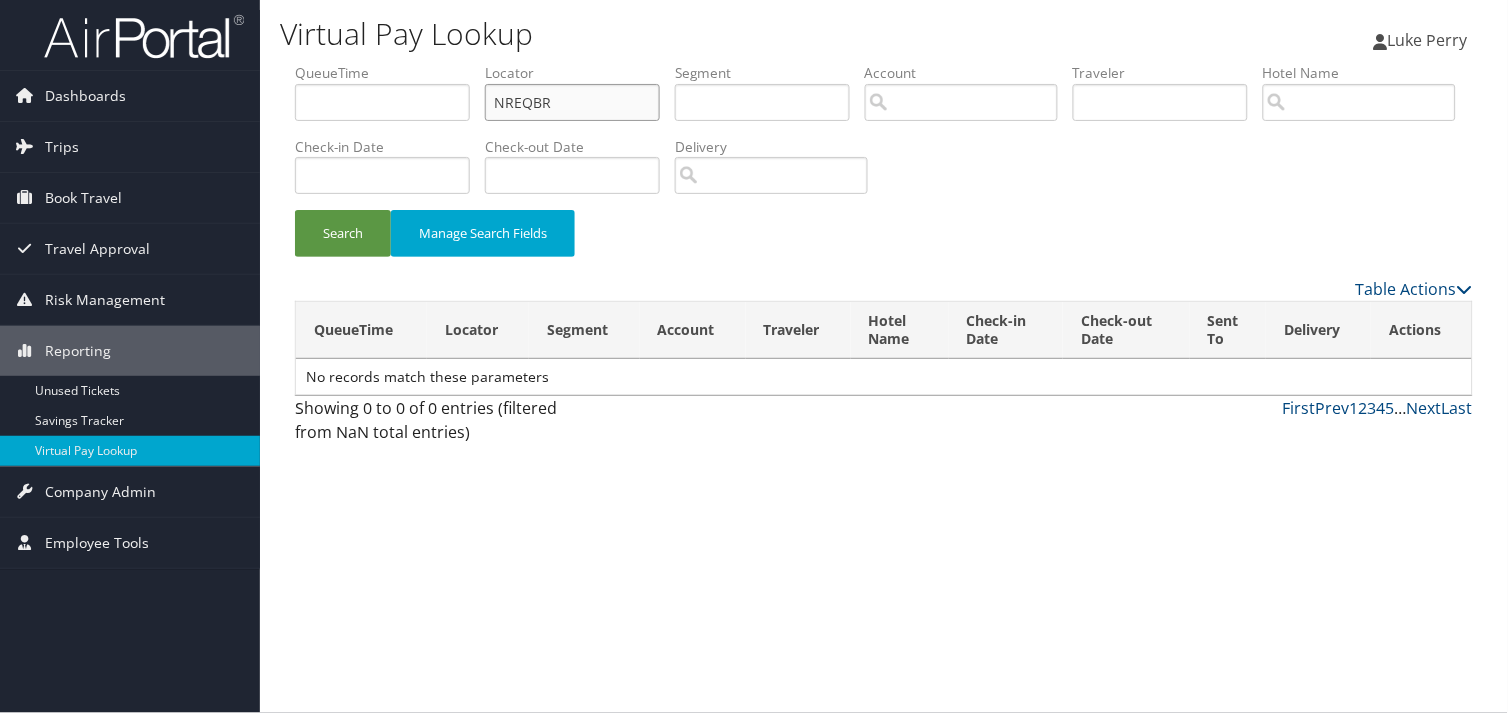 click on "NREQBR" at bounding box center [572, 102] 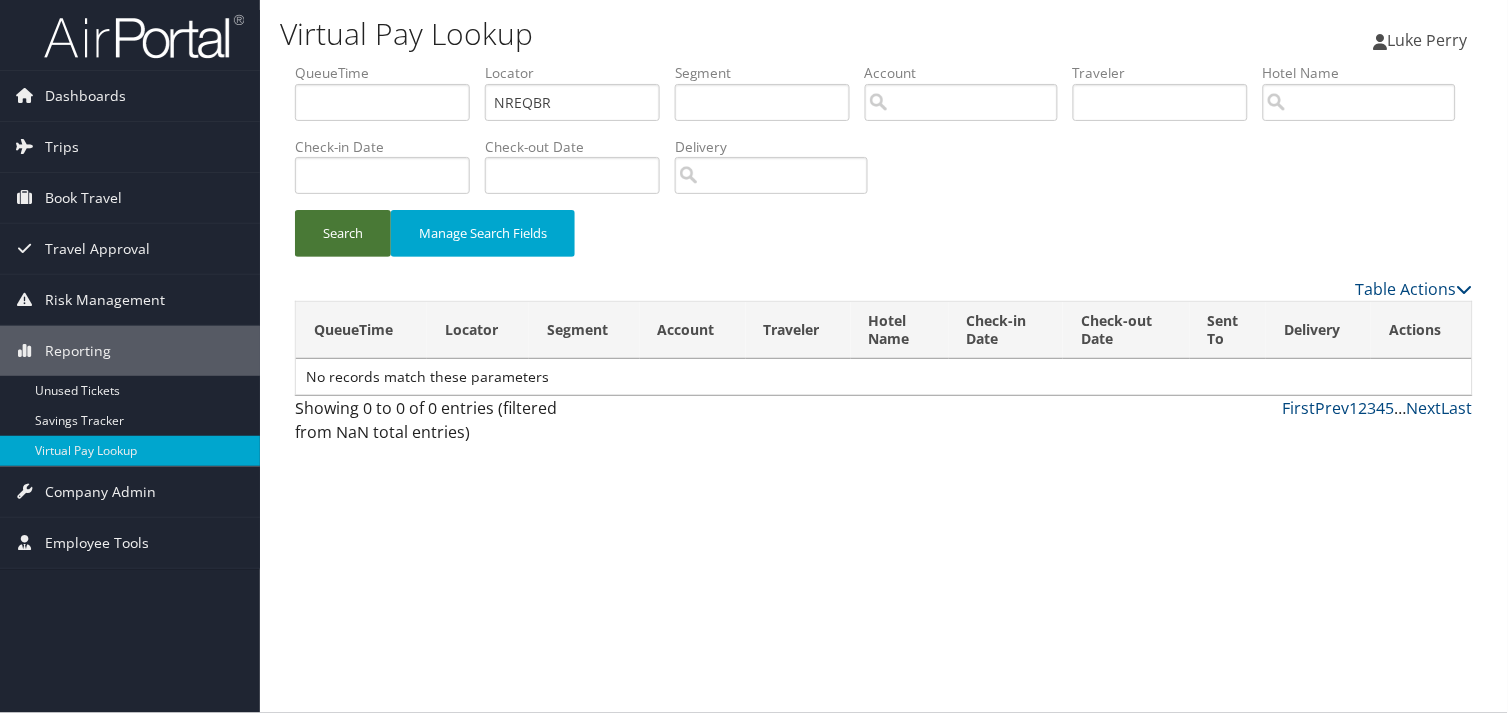 click on "Search" at bounding box center (343, 233) 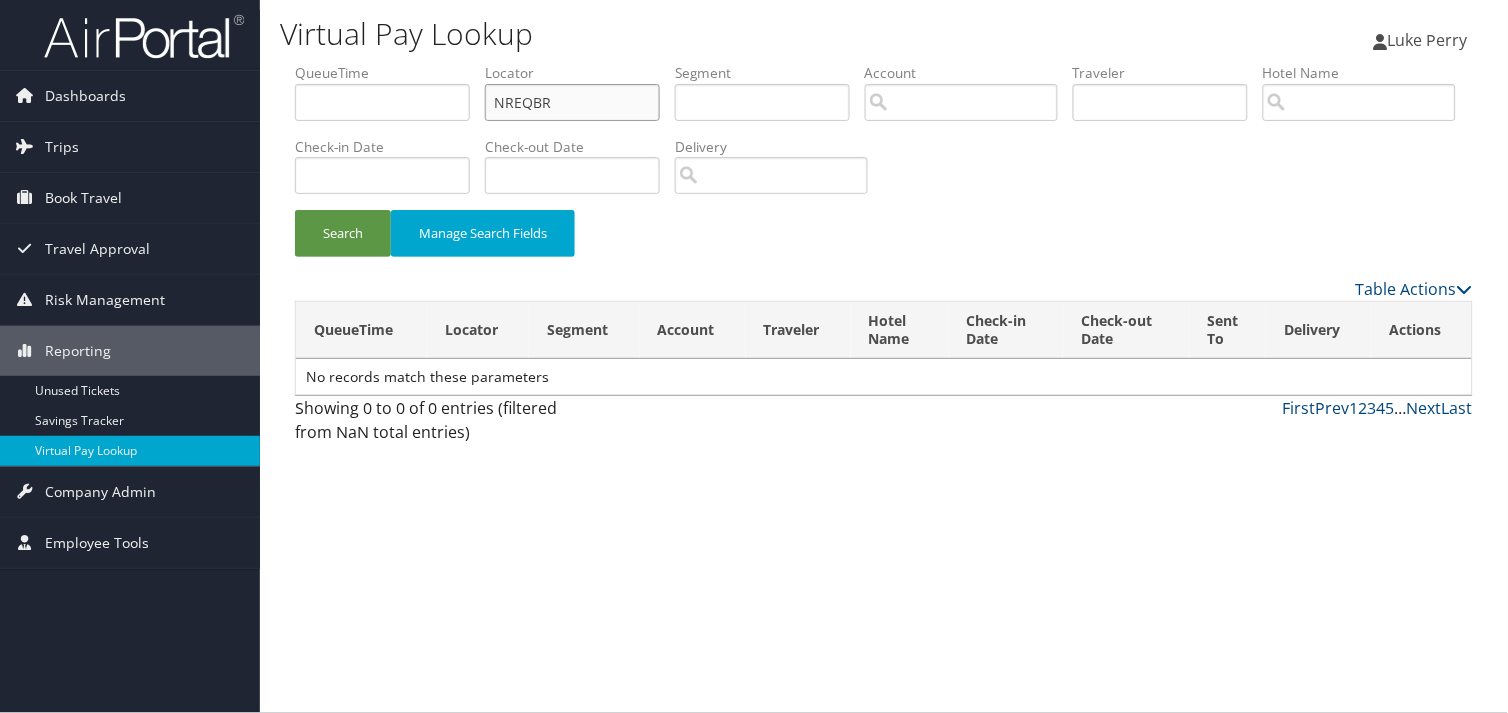 drag, startPoint x: 556, startPoint y: 103, endPoint x: 423, endPoint y: 100, distance: 133.03383 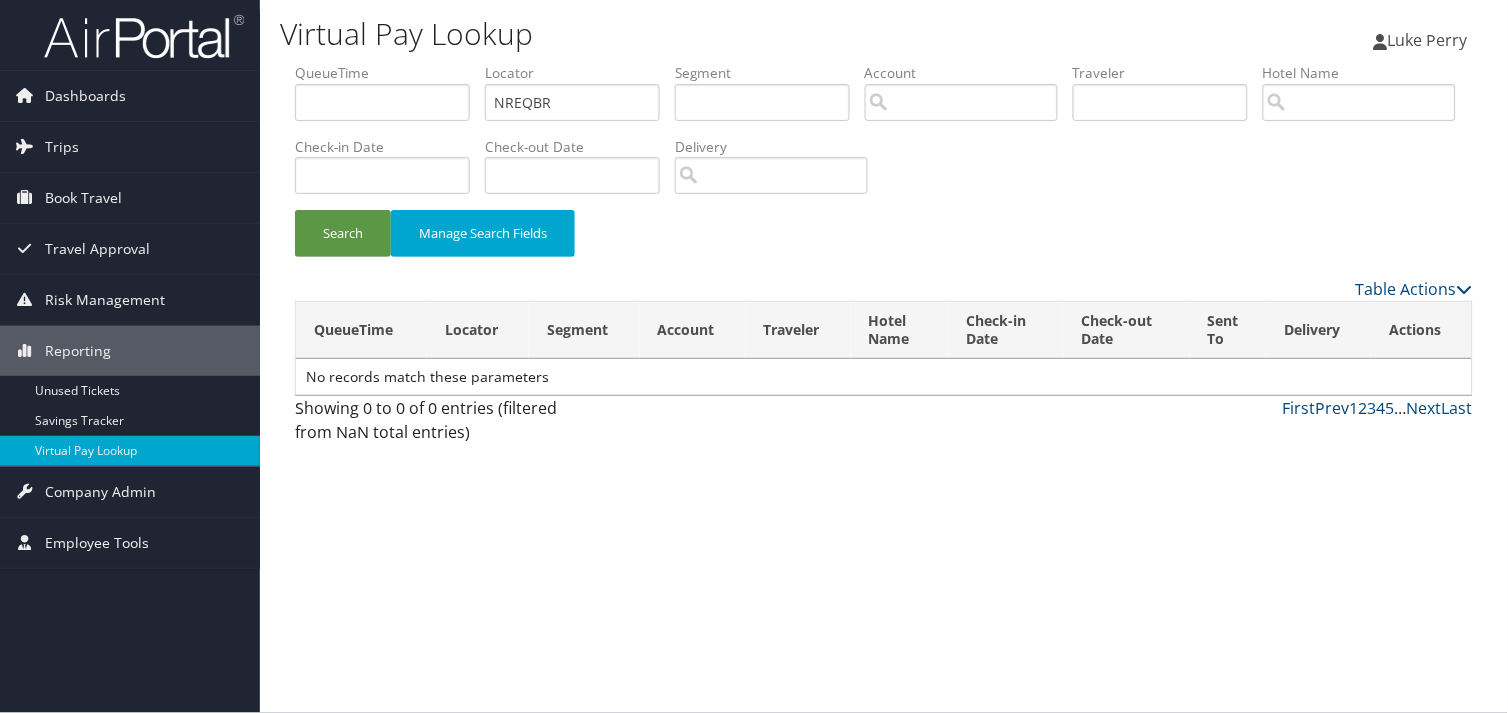 click at bounding box center (130, 35) 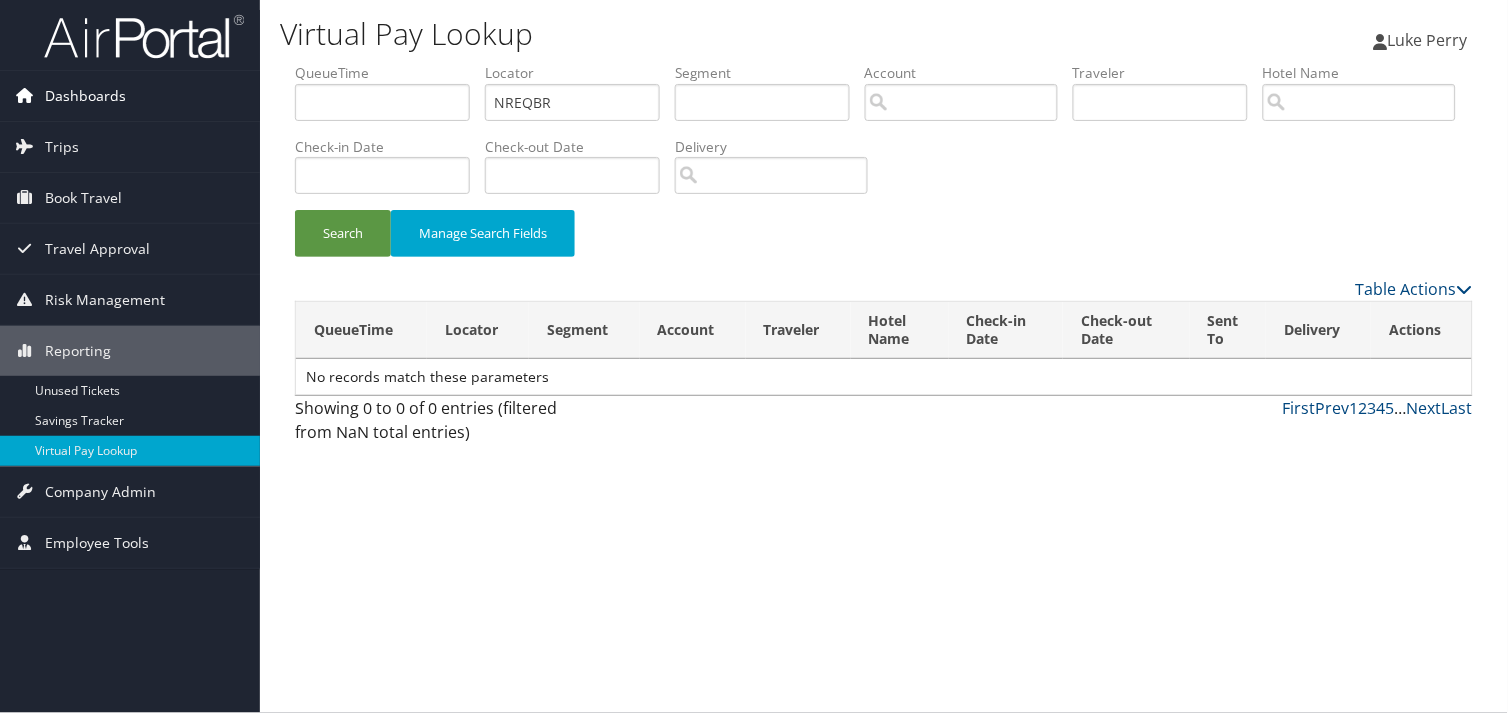 click on "Dashboards" at bounding box center [85, 96] 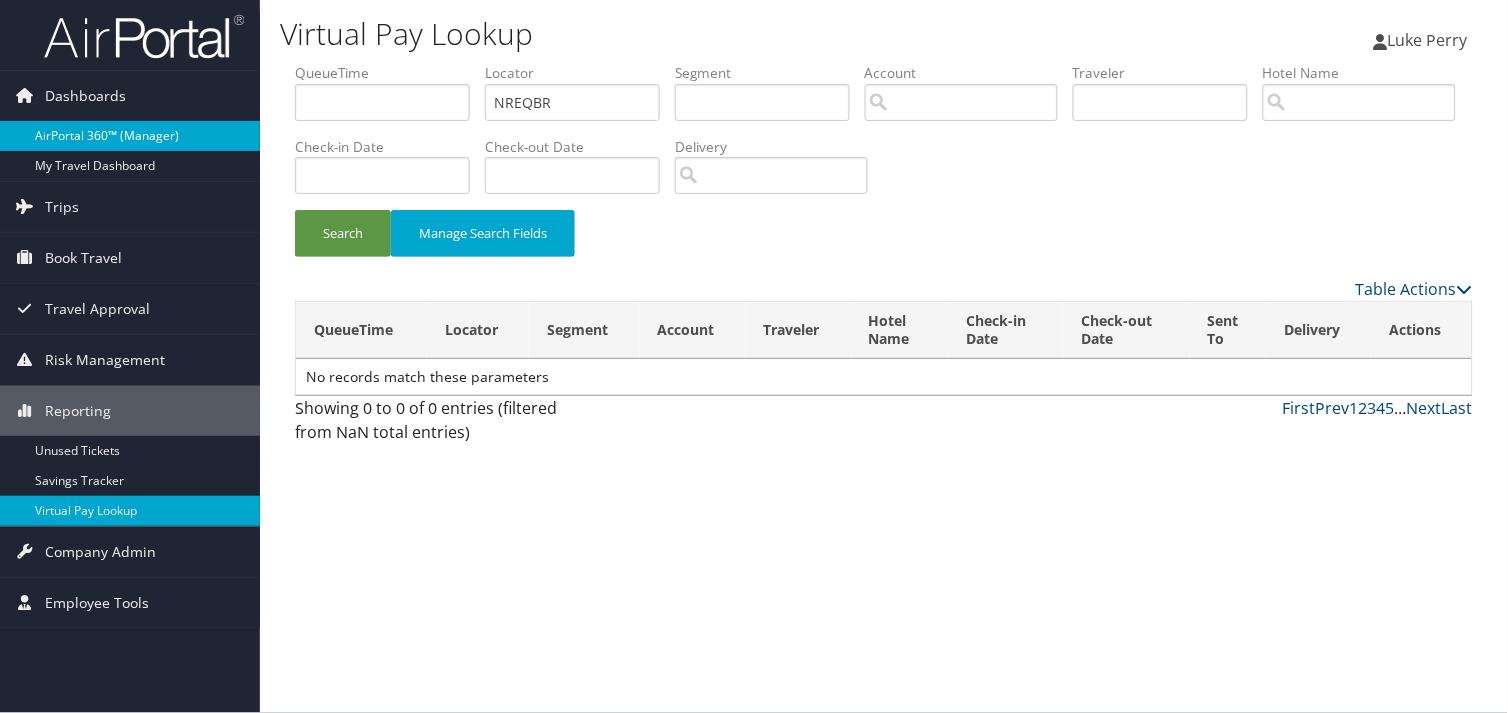 click on "AirPortal 360™ (Manager)" at bounding box center [130, 136] 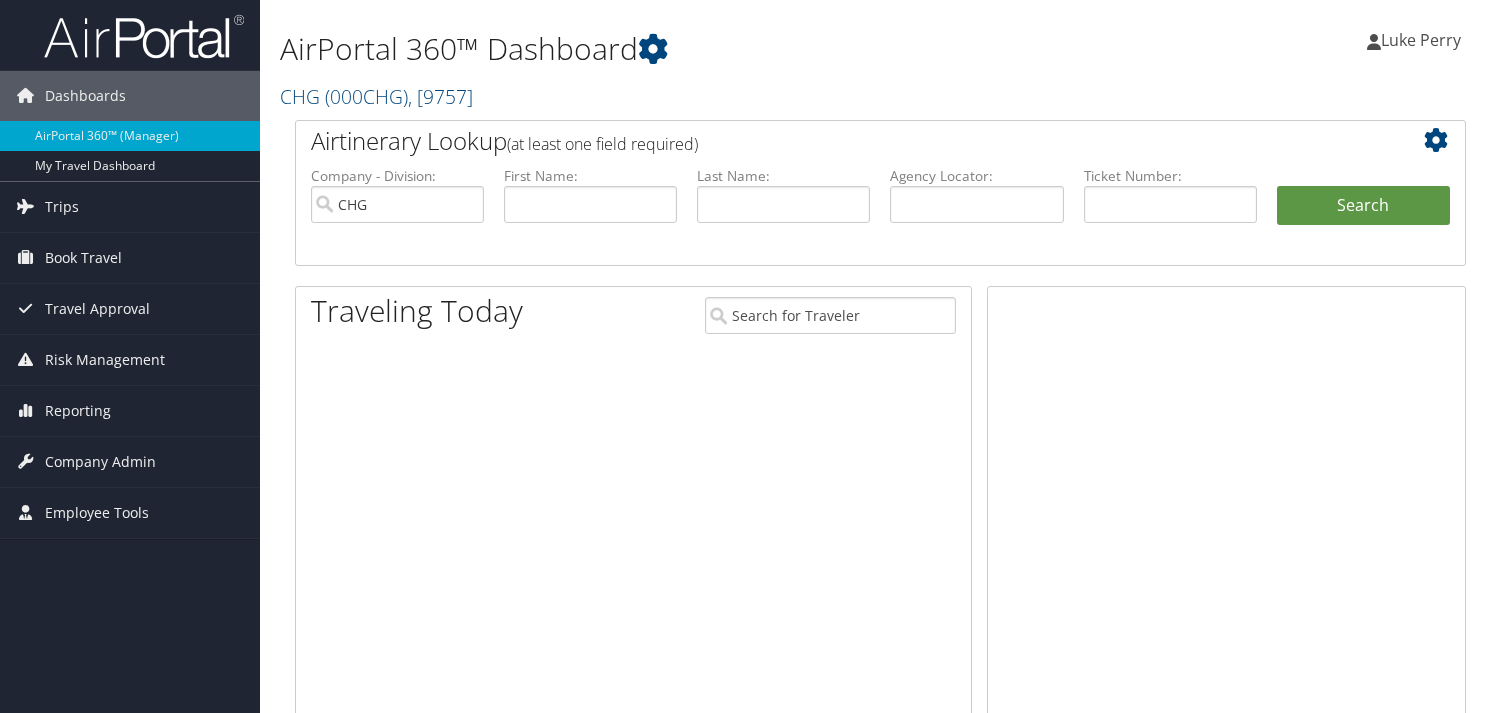 scroll, scrollTop: 0, scrollLeft: 0, axis: both 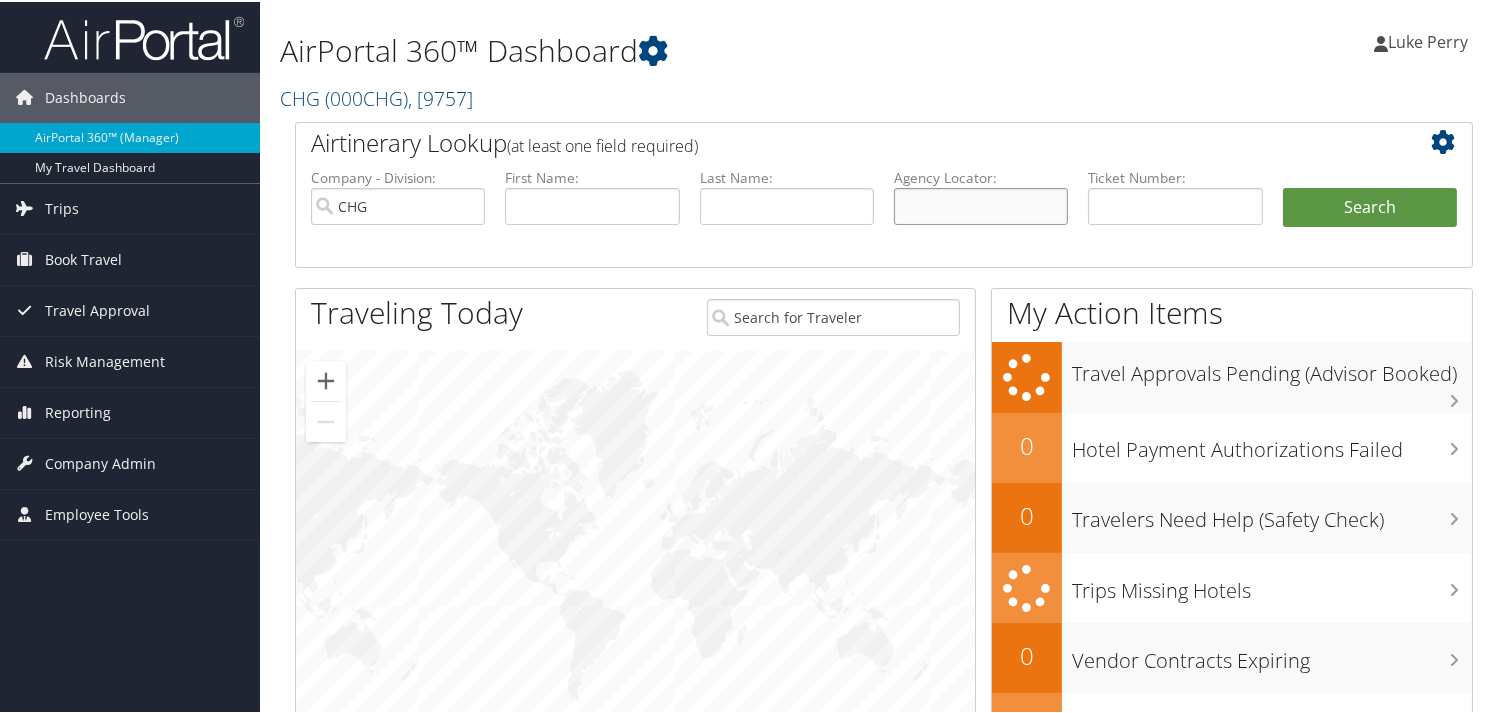 click at bounding box center [981, 204] 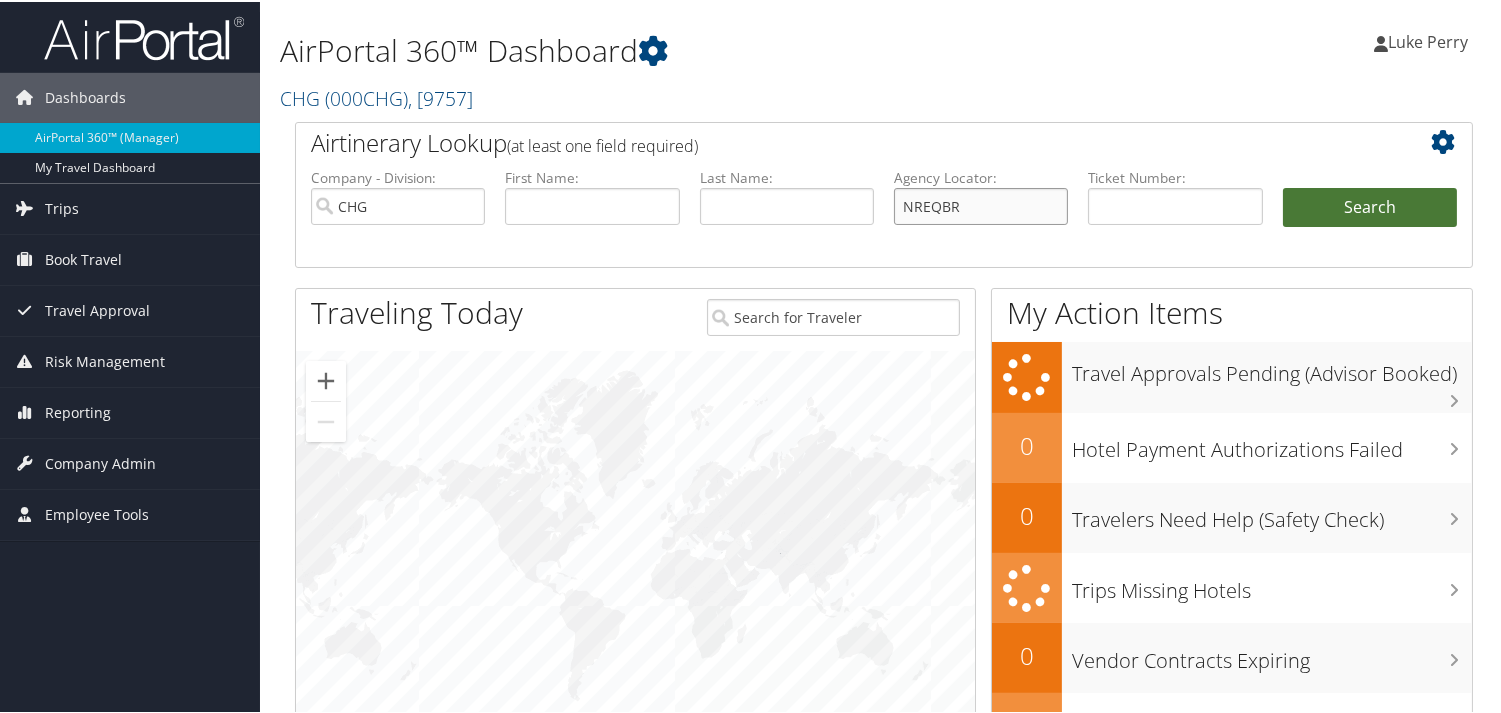 type on "NREQBR" 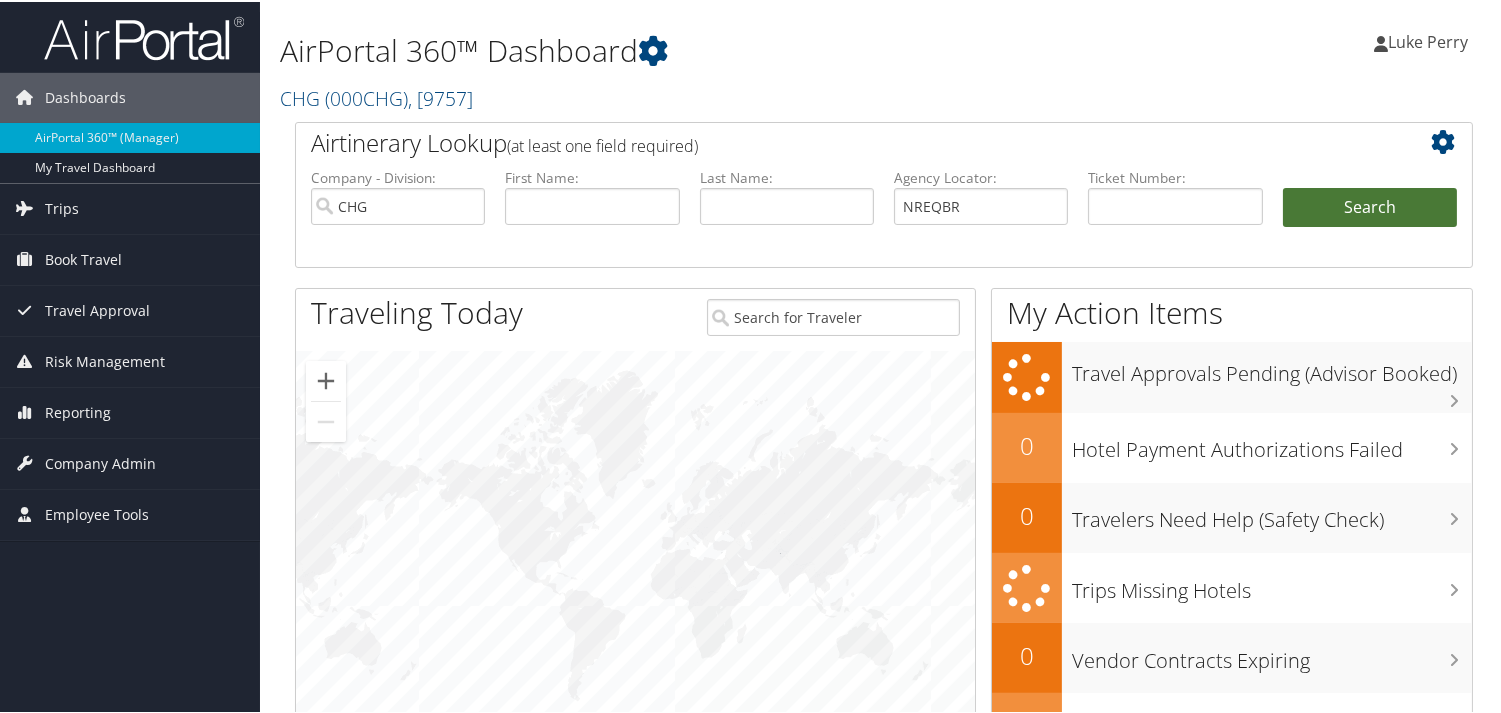 click on "Search" at bounding box center [1370, 206] 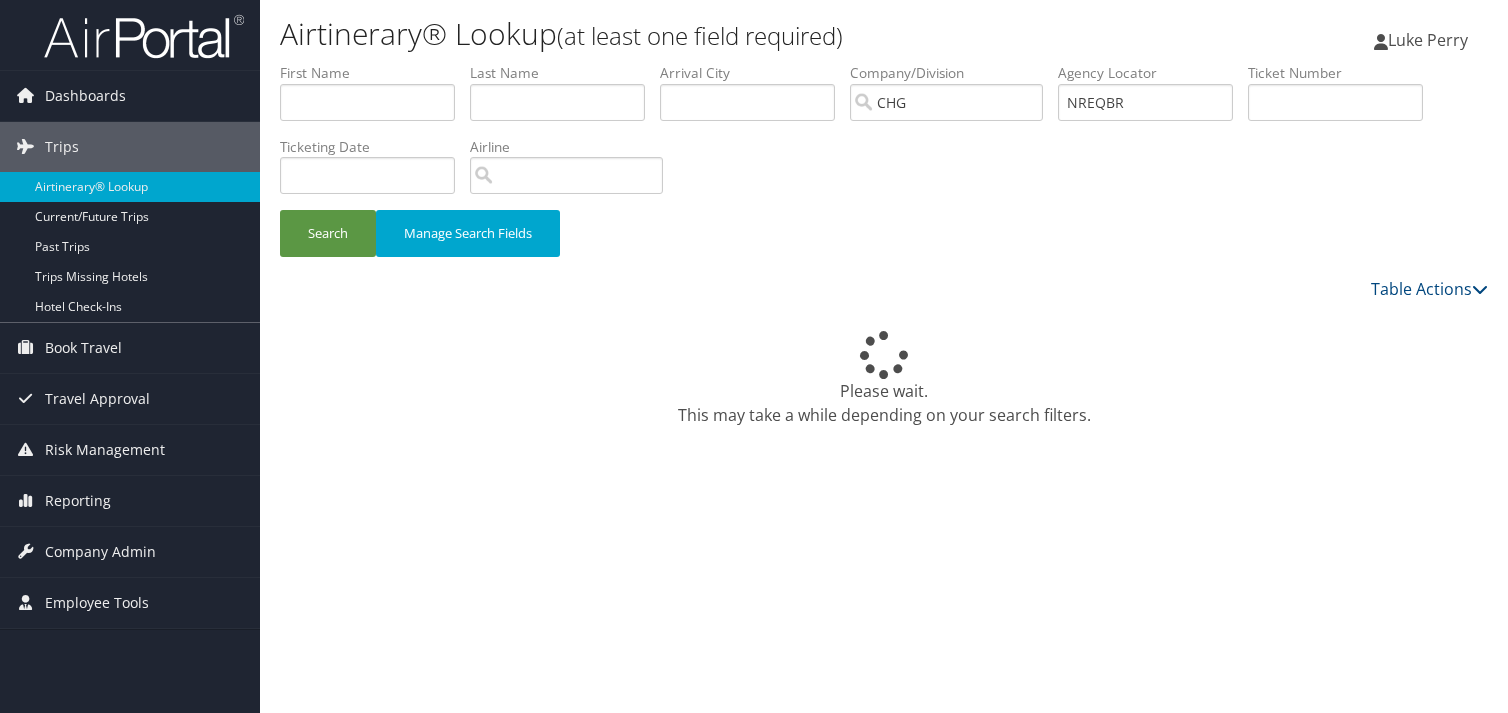 scroll, scrollTop: 0, scrollLeft: 0, axis: both 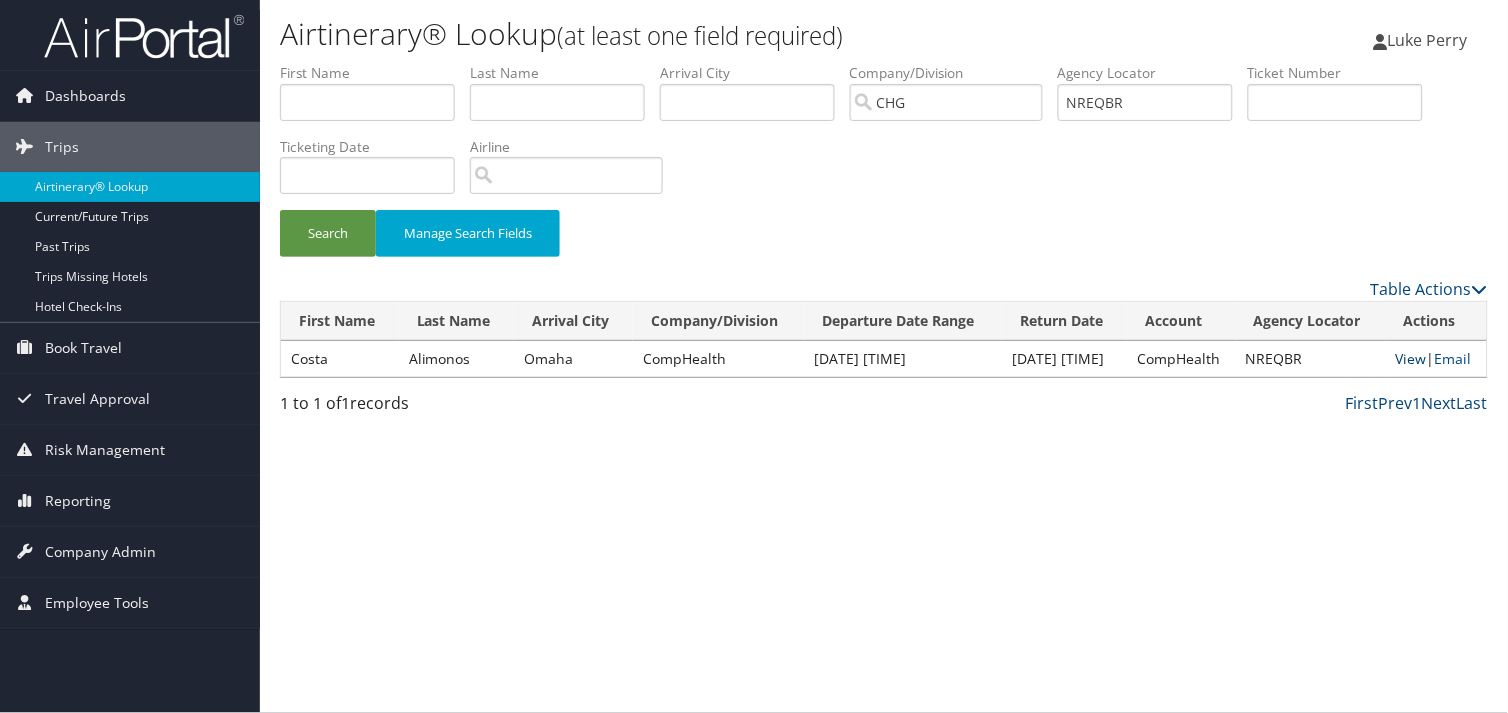 click on "View" at bounding box center [1411, 358] 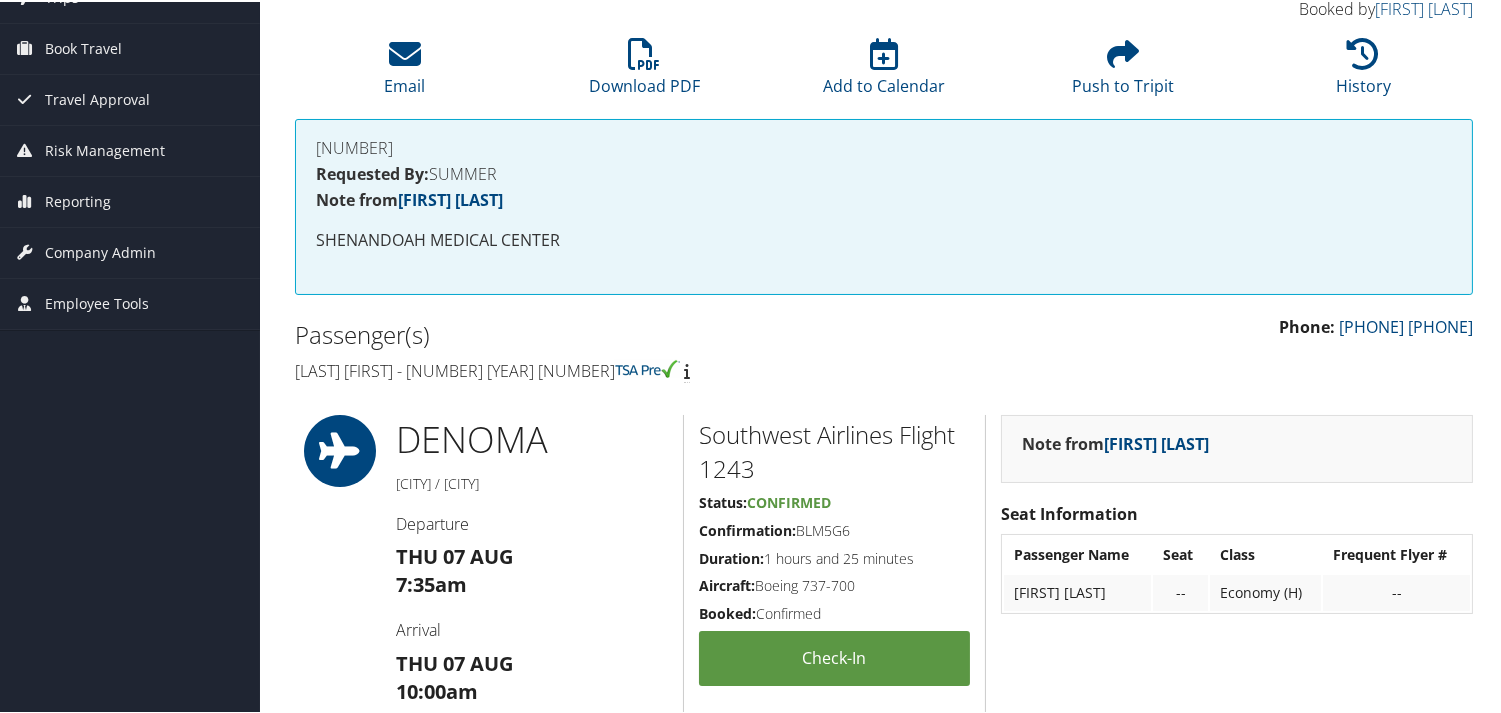 scroll, scrollTop: 0, scrollLeft: 0, axis: both 